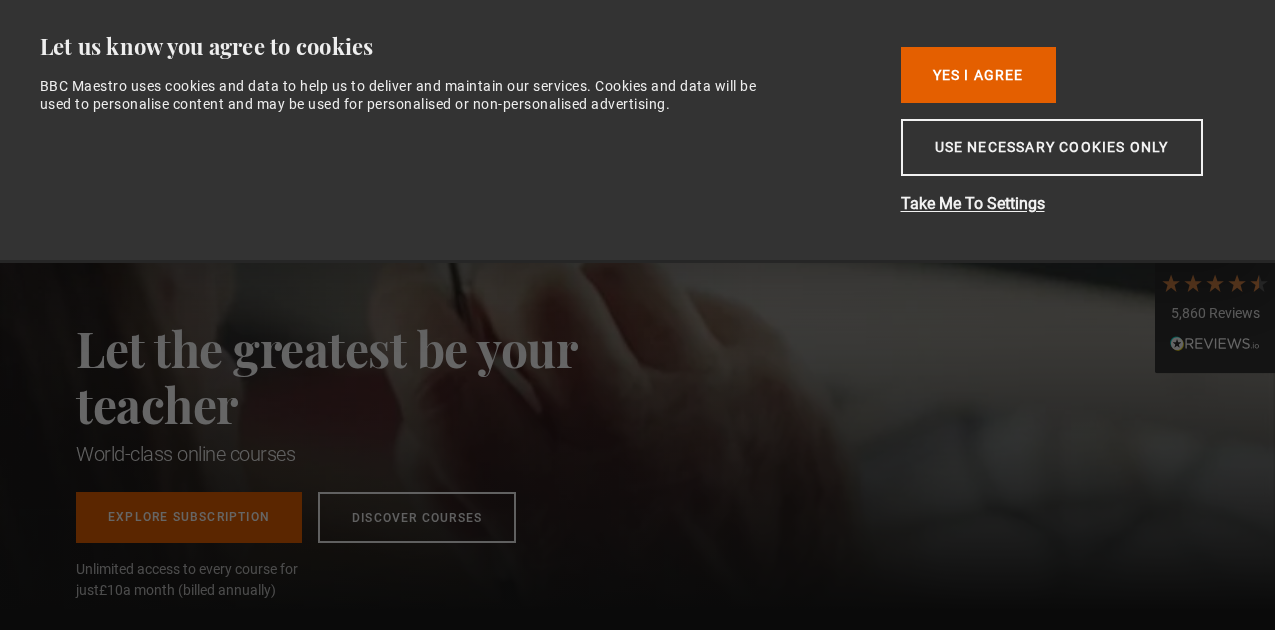 scroll, scrollTop: 0, scrollLeft: 0, axis: both 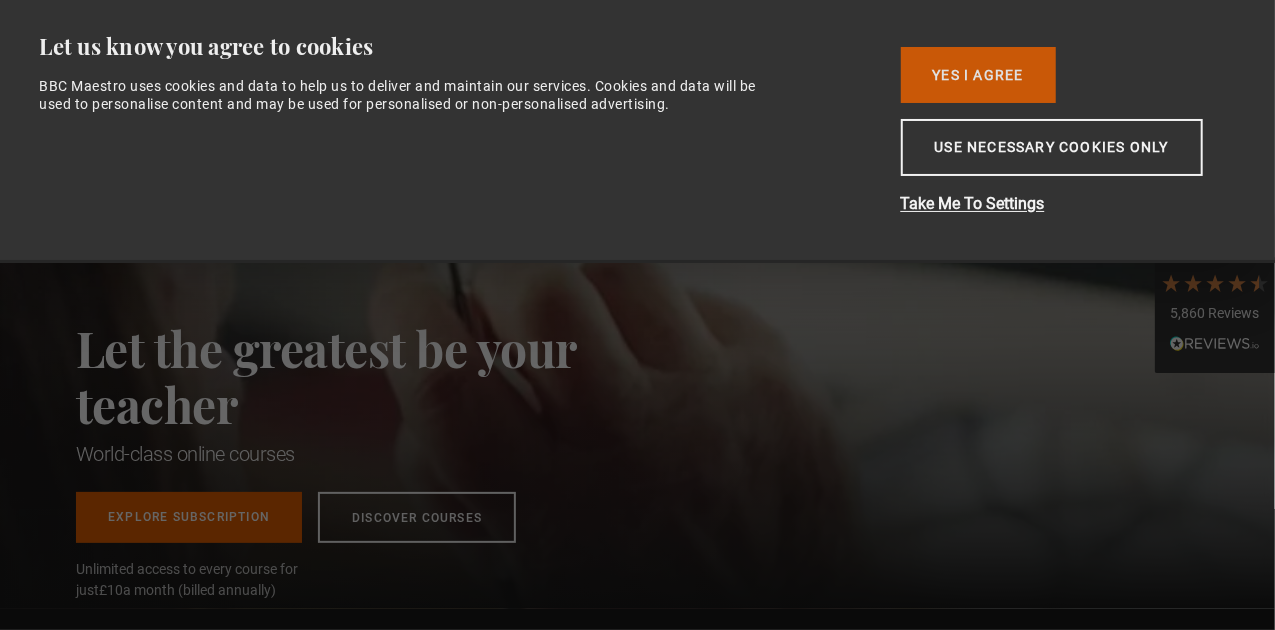 click on "Yes I Agree" at bounding box center (978, 75) 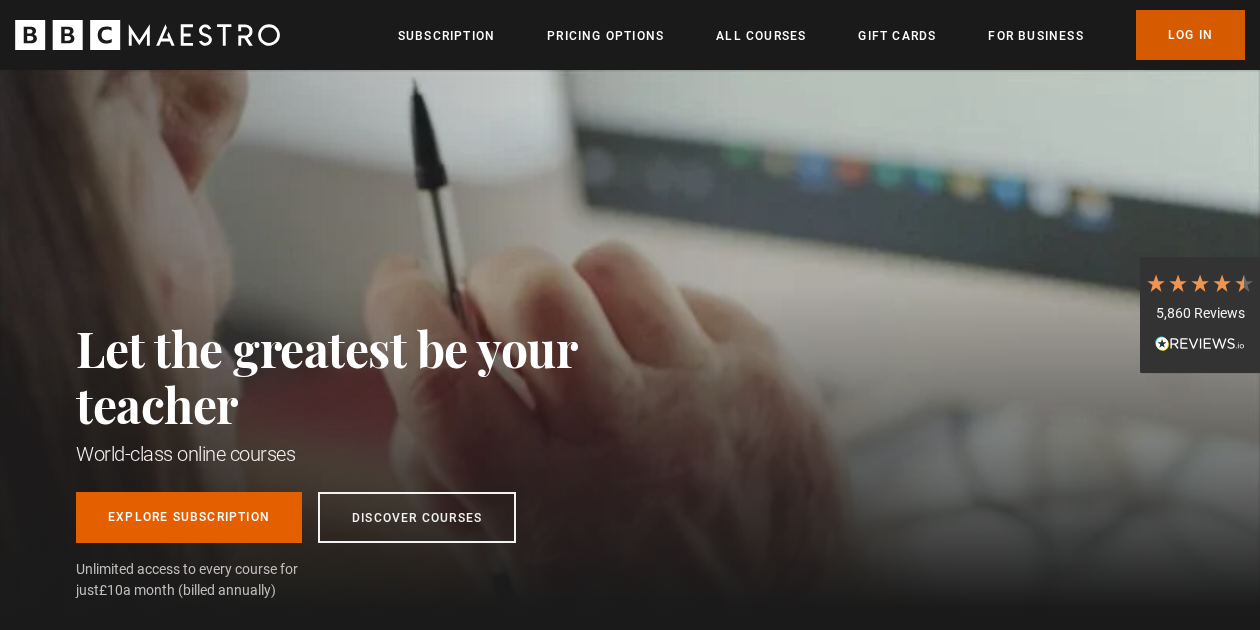 click on "Log In" at bounding box center (1190, 35) 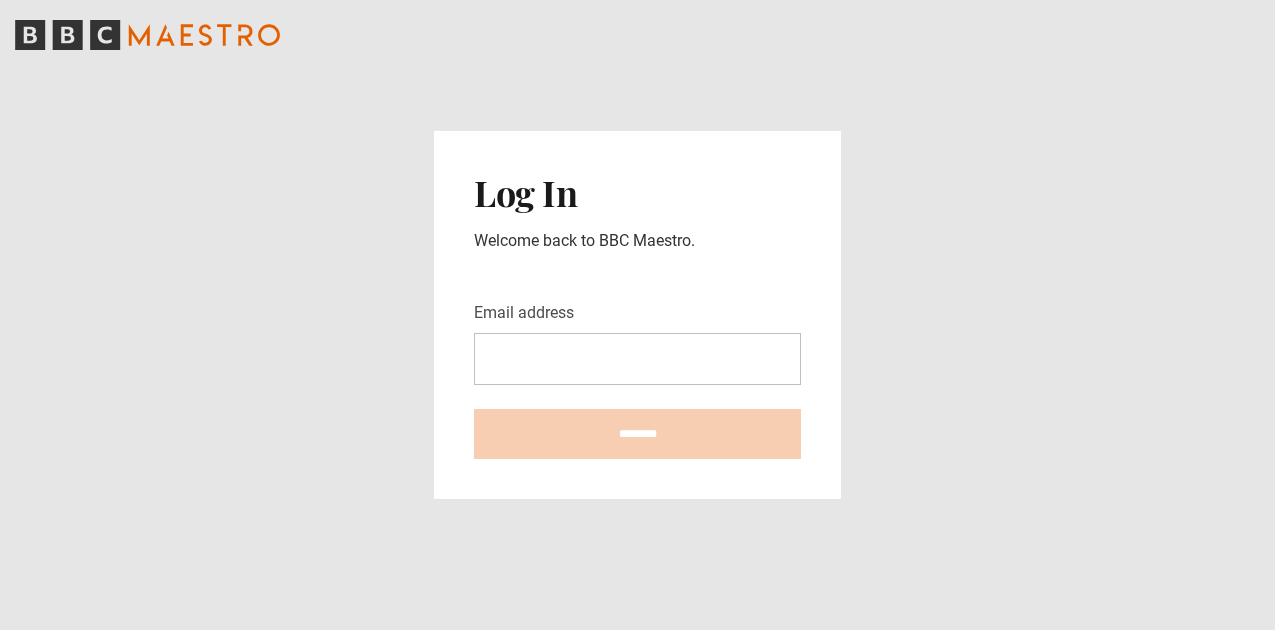 scroll, scrollTop: 0, scrollLeft: 0, axis: both 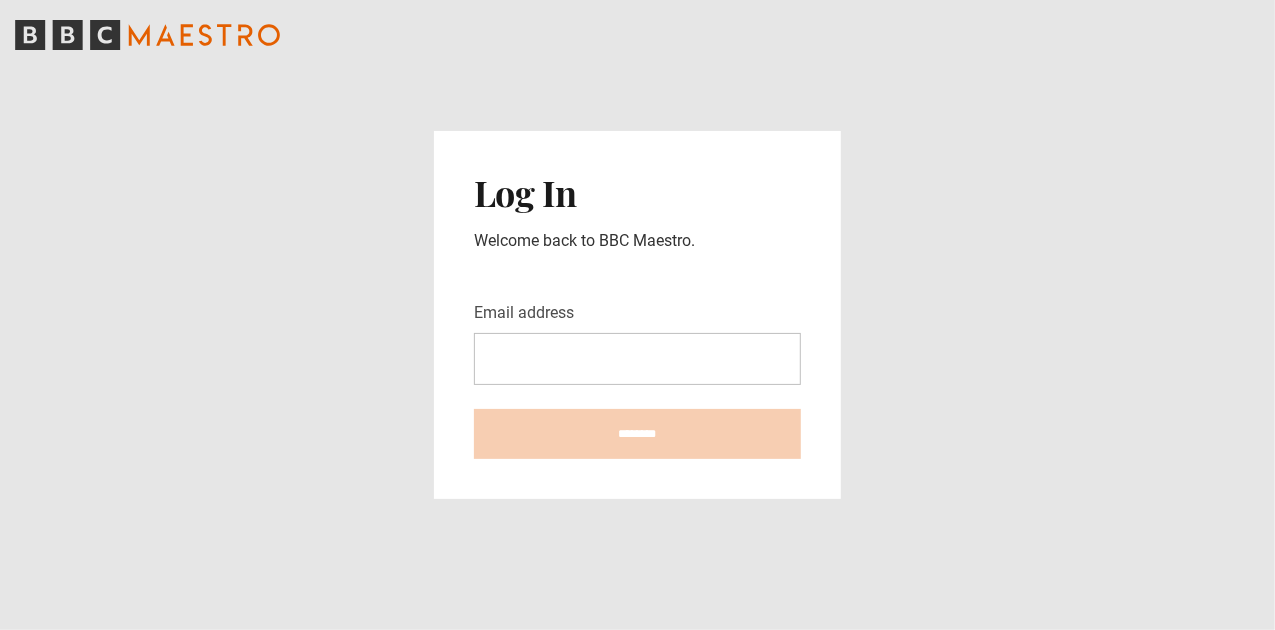 click on "Email address" at bounding box center (637, 359) 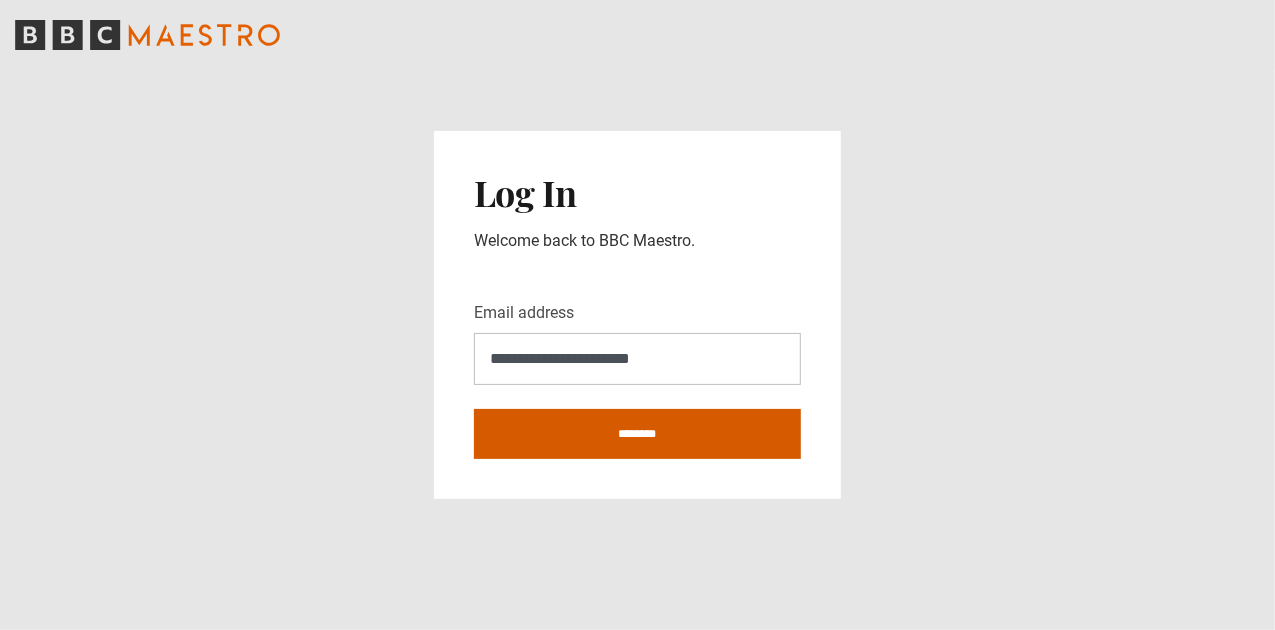 click on "********" at bounding box center (637, 434) 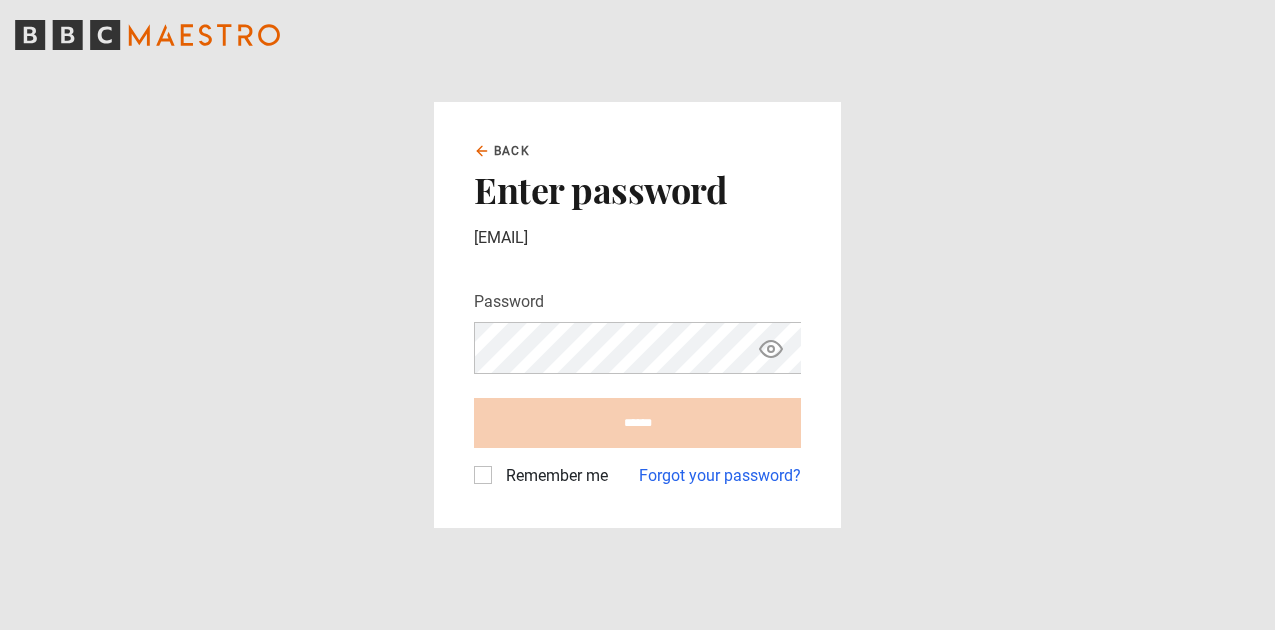scroll, scrollTop: 0, scrollLeft: 0, axis: both 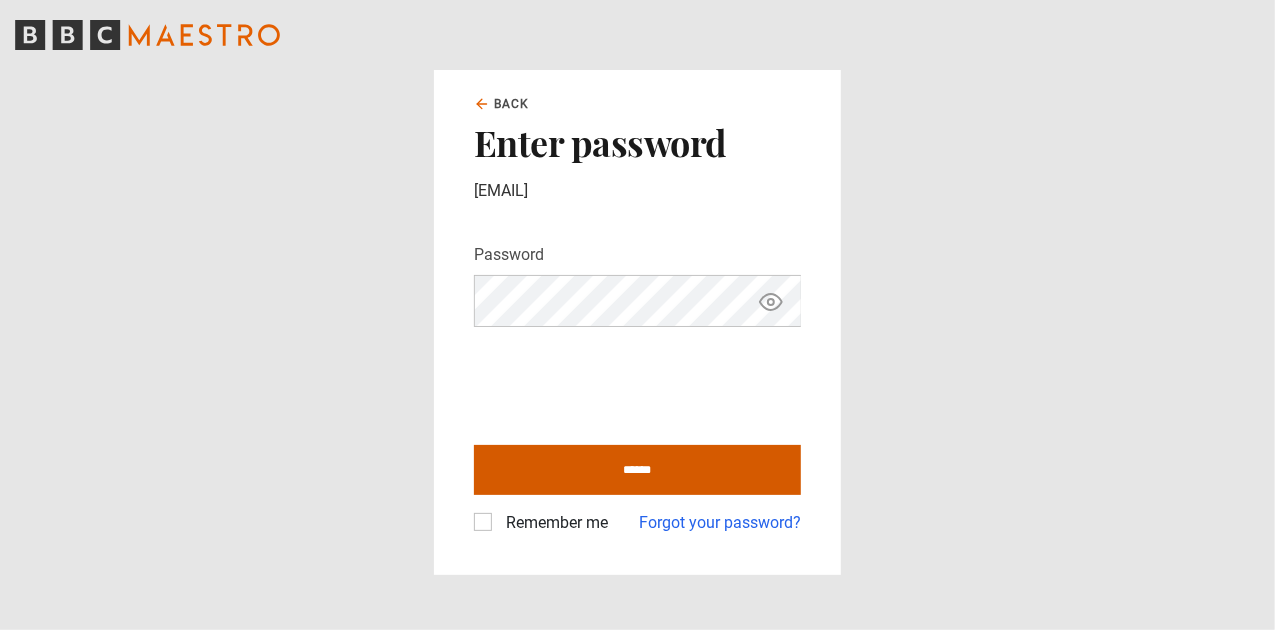 click on "******" at bounding box center [637, 470] 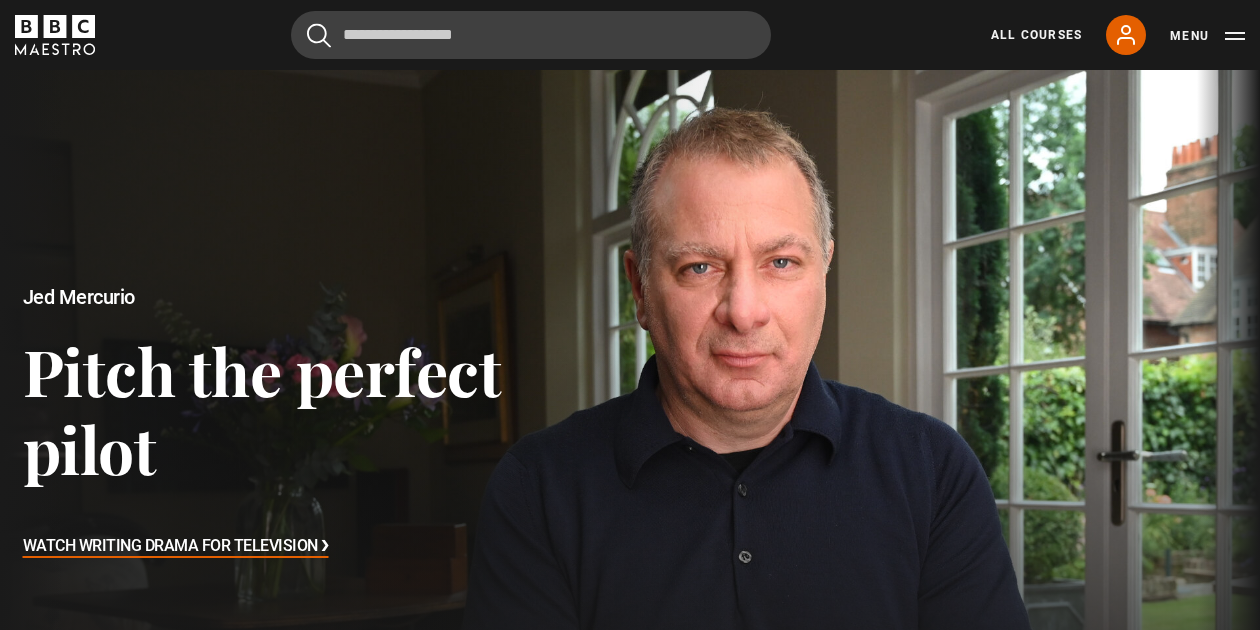 scroll, scrollTop: 0, scrollLeft: 0, axis: both 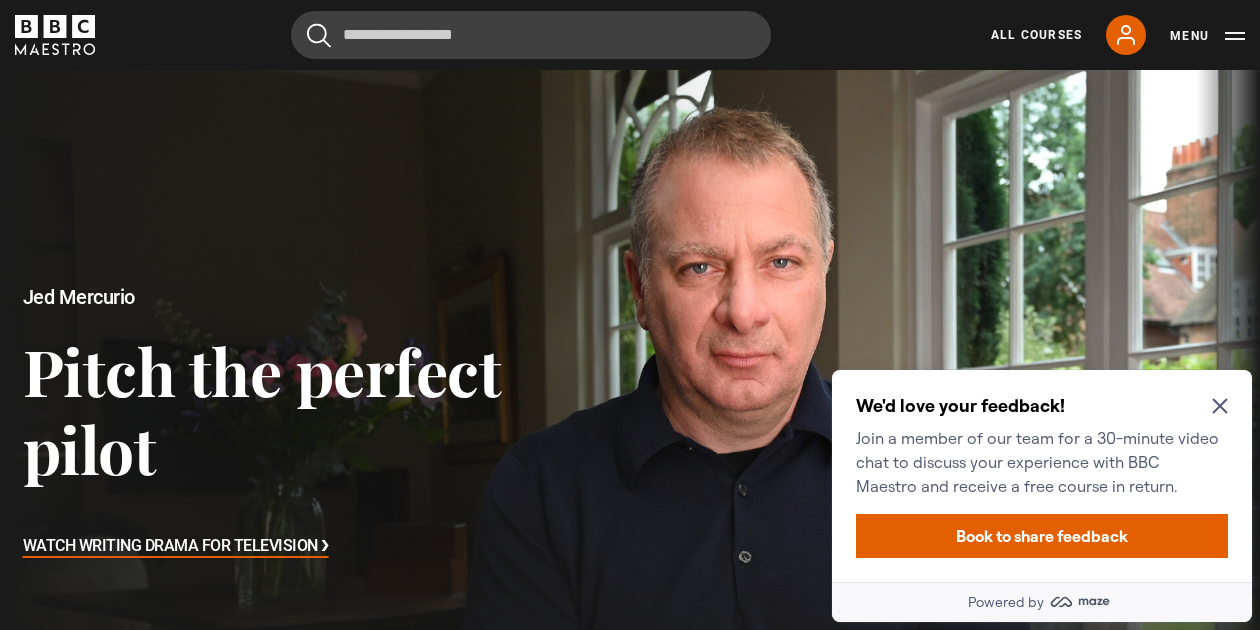 click 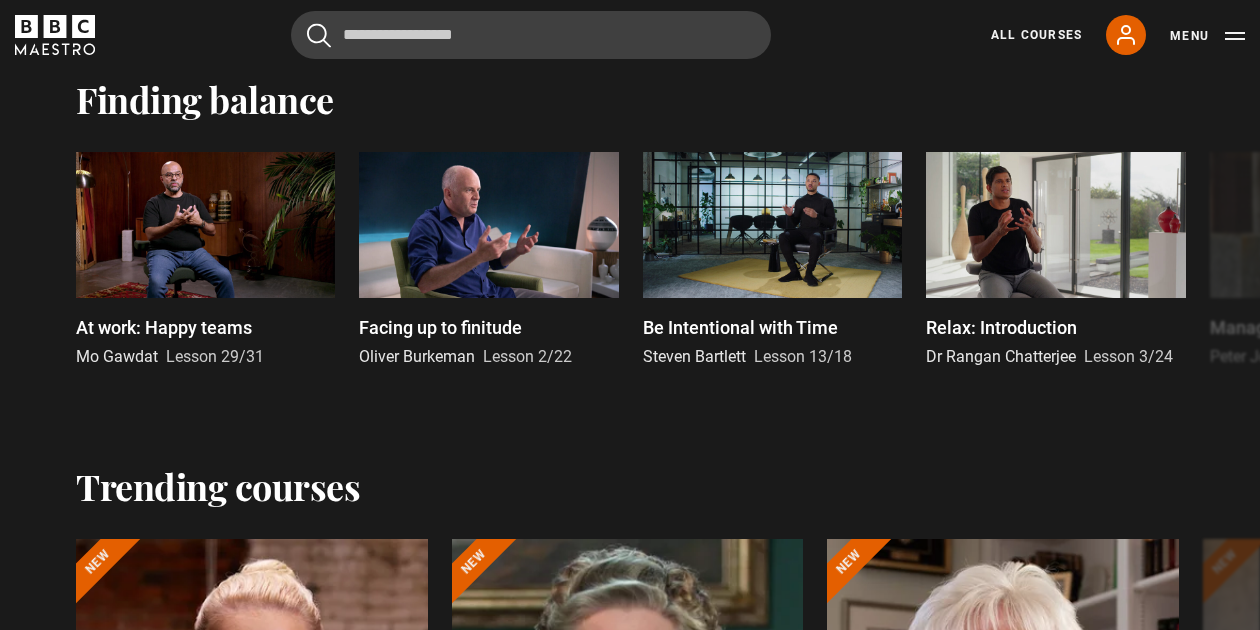 scroll, scrollTop: 1717, scrollLeft: 0, axis: vertical 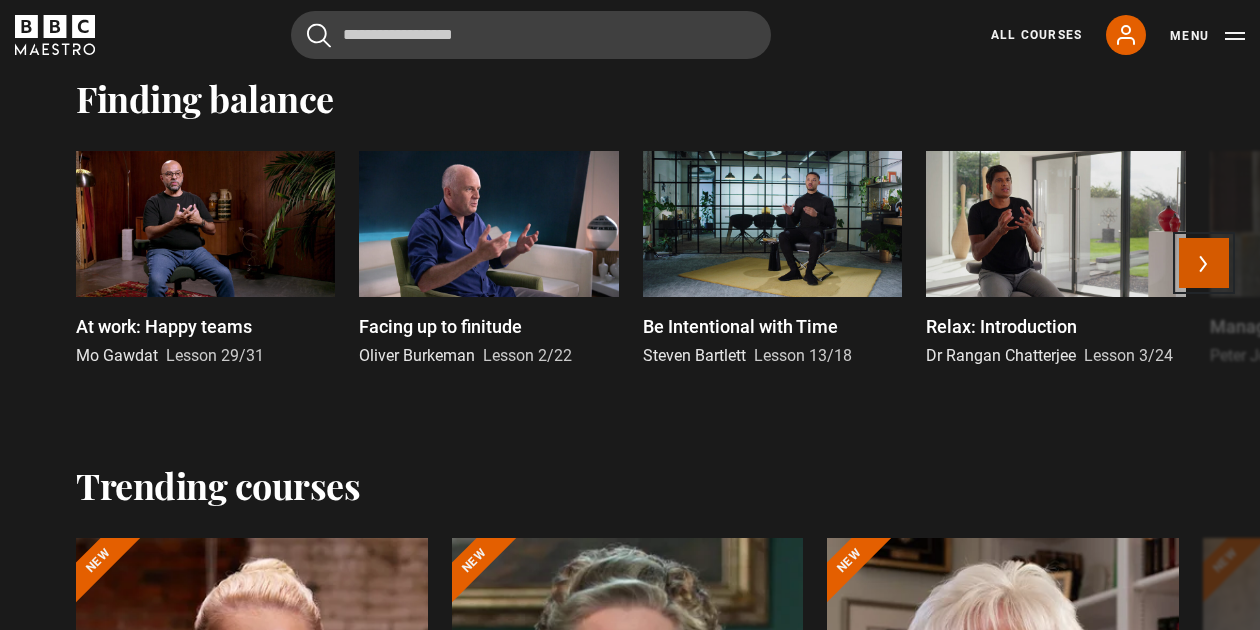click on "Next" at bounding box center [1204, 263] 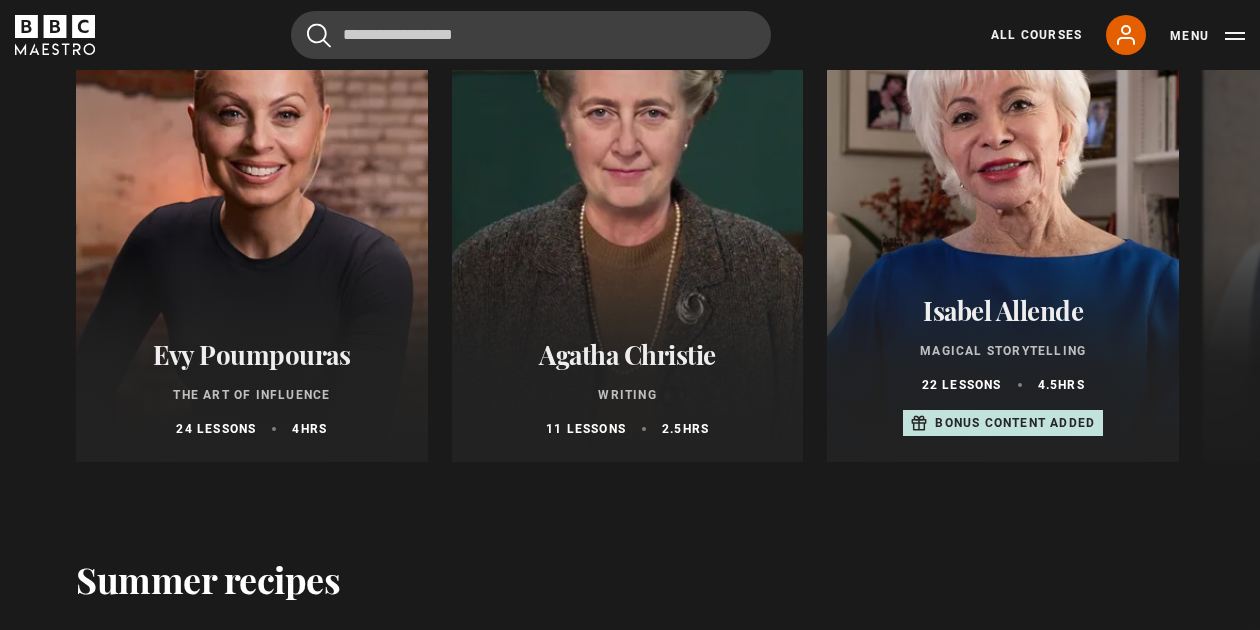 scroll, scrollTop: 2272, scrollLeft: 0, axis: vertical 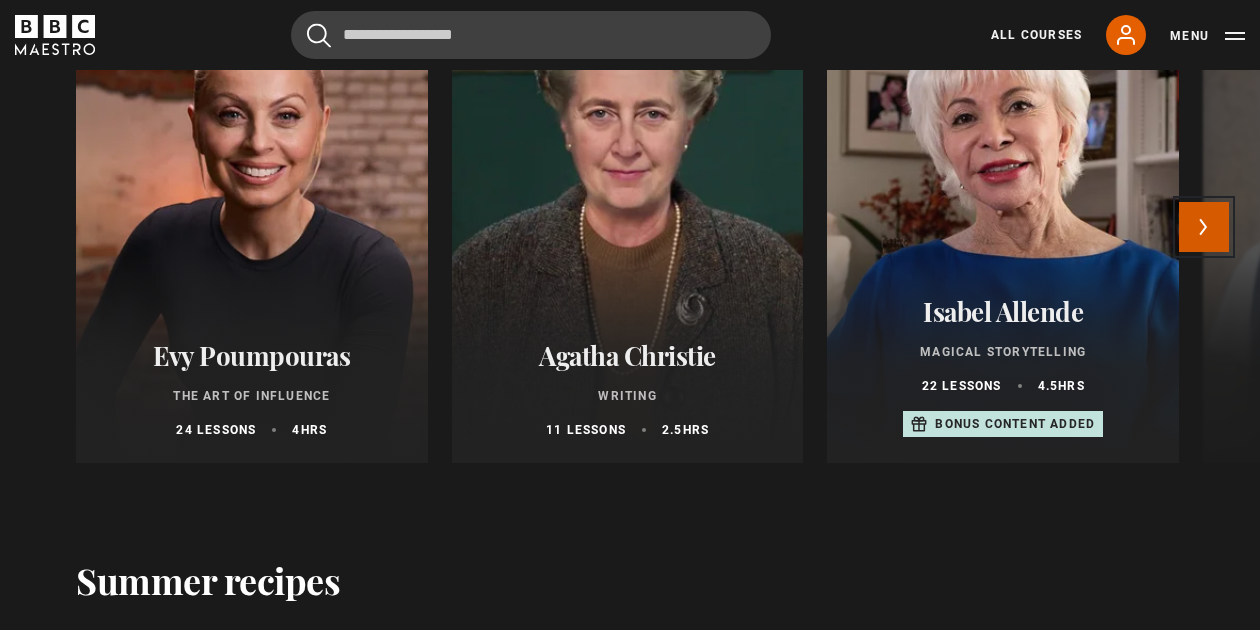 click on "Next" at bounding box center [1204, 227] 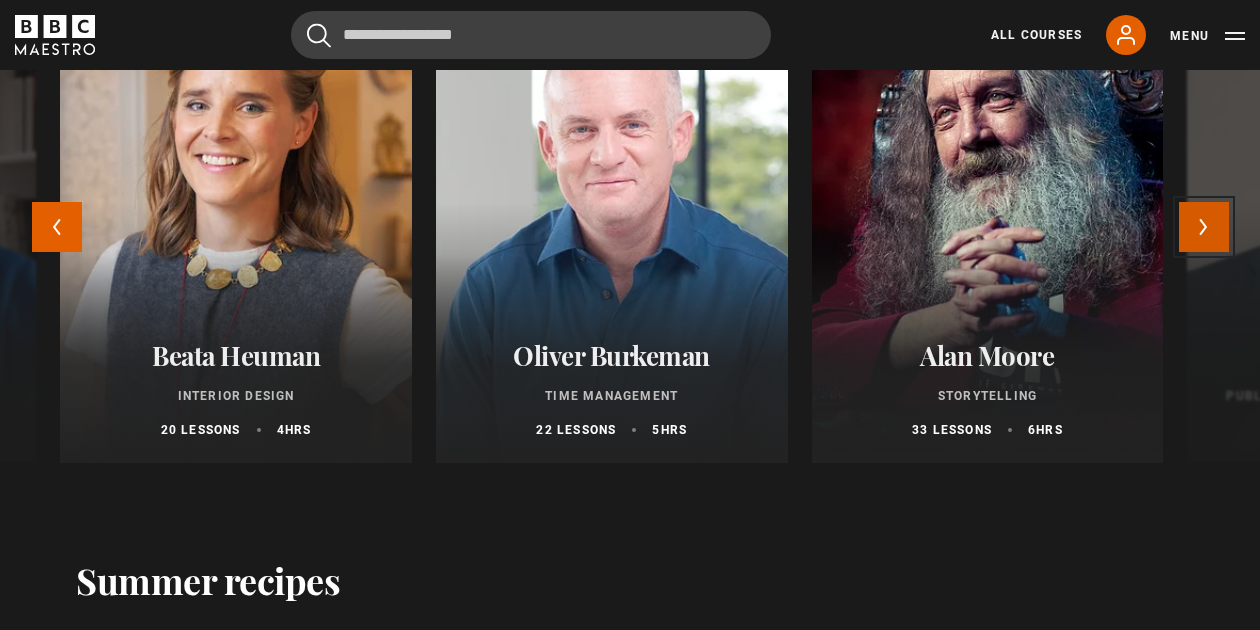 click on "Next" at bounding box center [1204, 227] 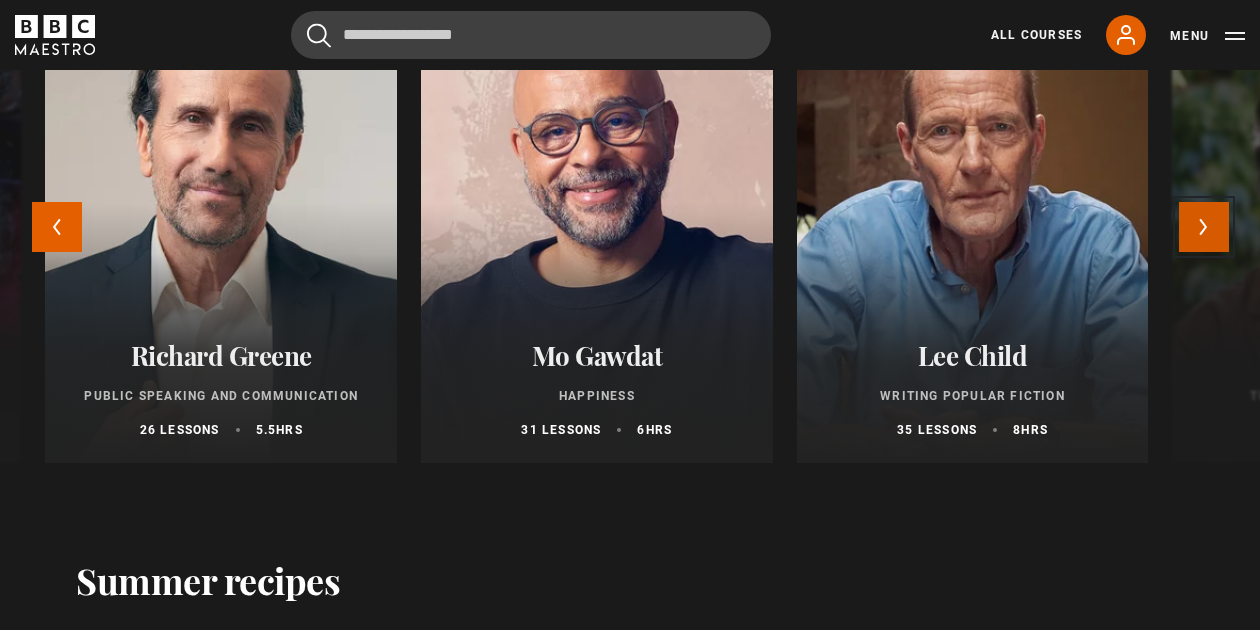 click on "Next" at bounding box center (1204, 227) 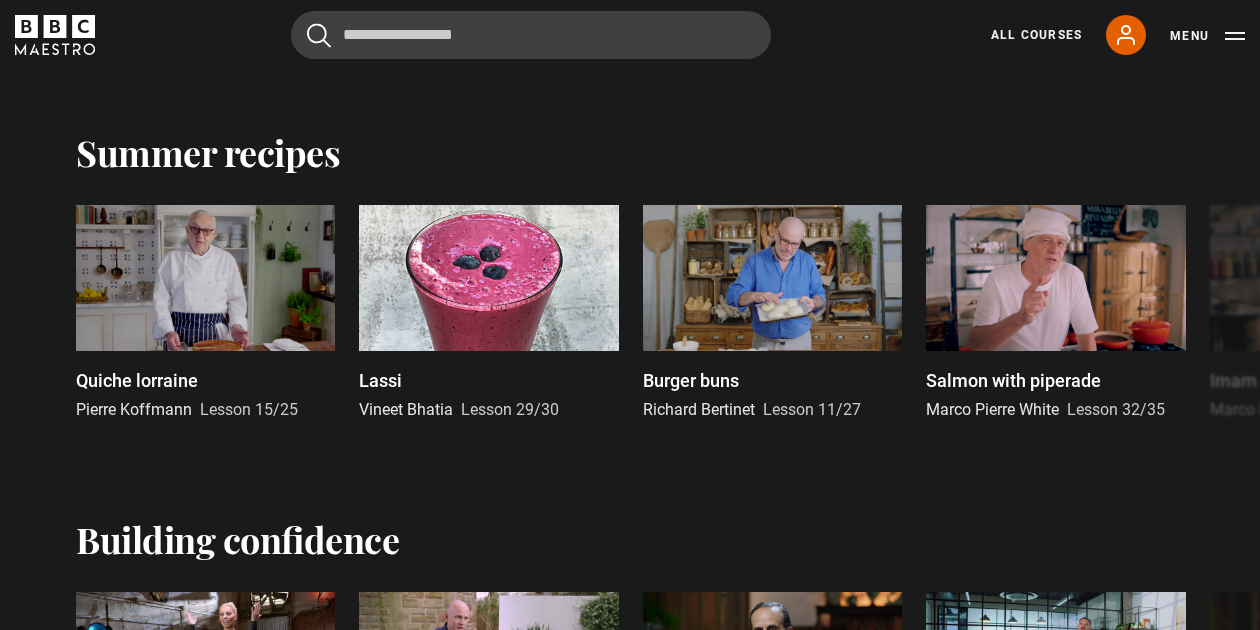 scroll, scrollTop: 2701, scrollLeft: 0, axis: vertical 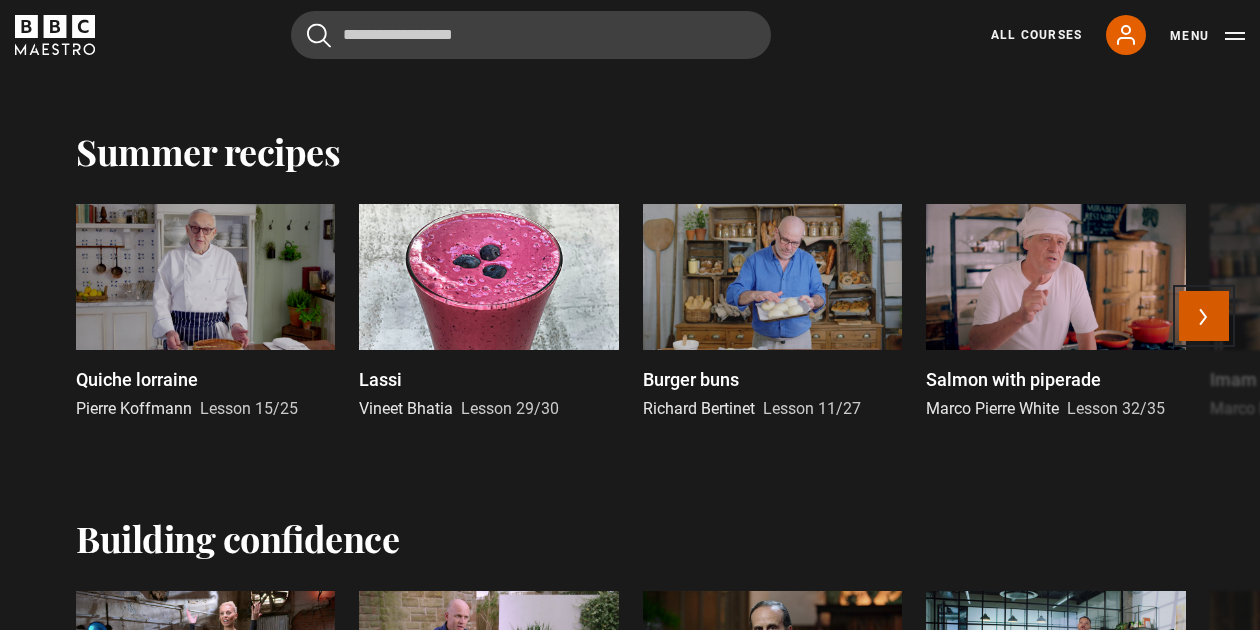 click on "Next" at bounding box center [1204, 316] 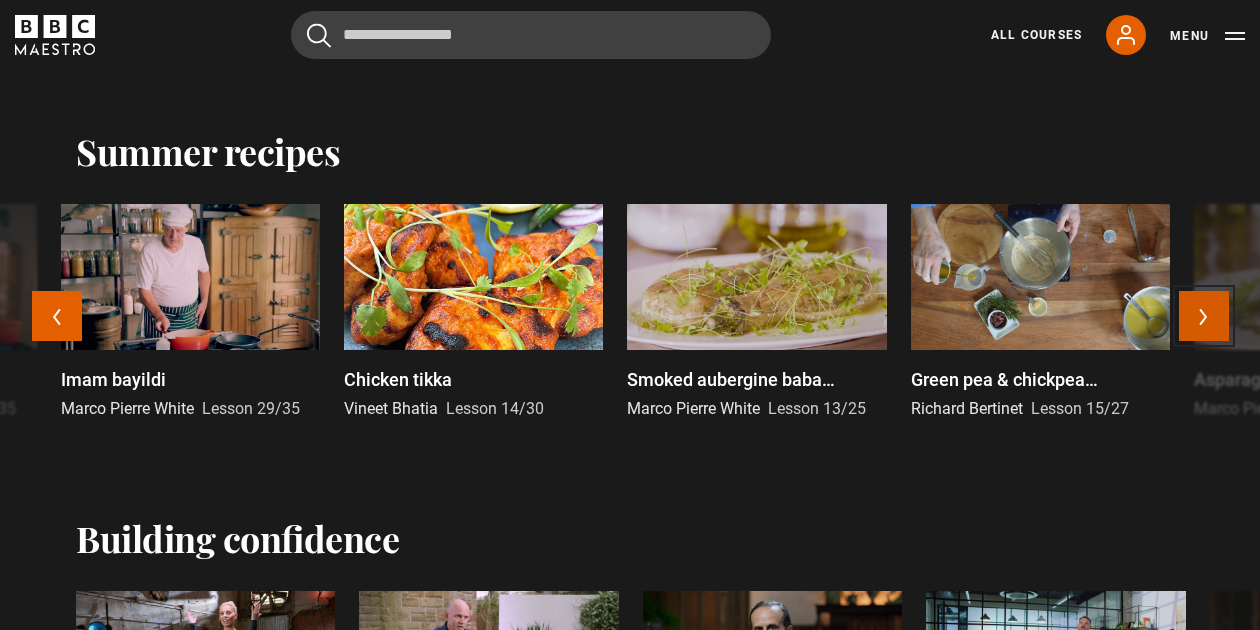click on "Next" at bounding box center [1204, 316] 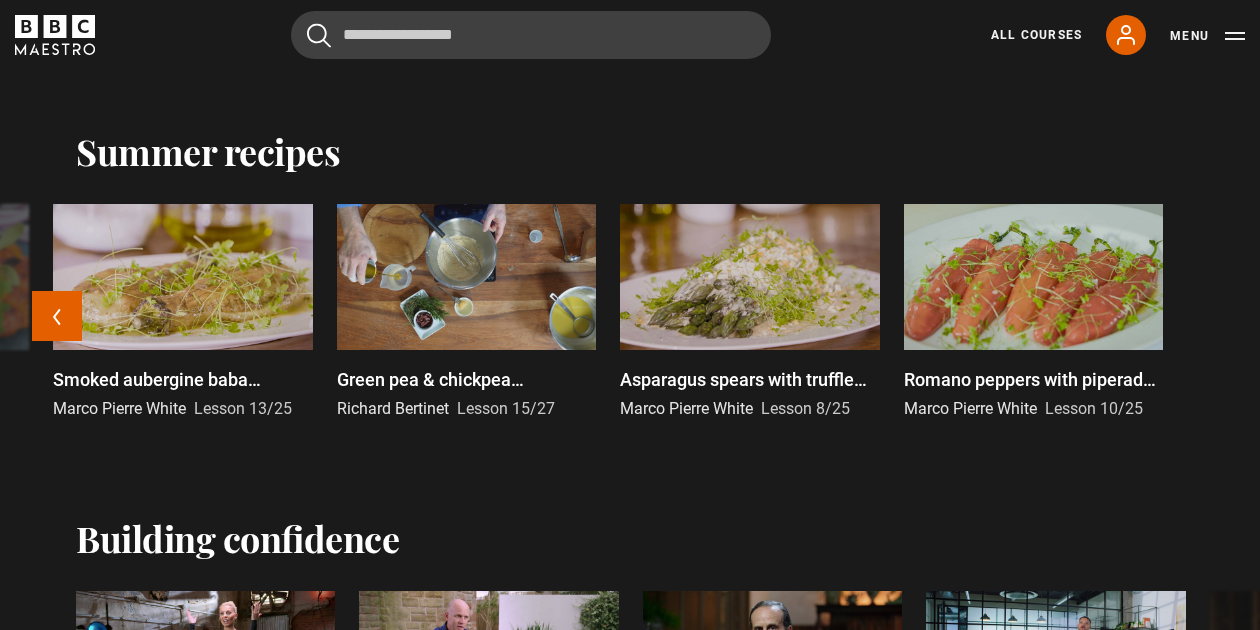 click on "Quiche lorraine
Pierre Koffmann
Lesson 15/25
Lassi
Vineet Bhatia
Lesson 29/30
Burger buns
Richard Bertinet
Lesson 11/27
Salmon with piperade
Marco Pierre White
Lesson 32/35
Imam bayildi
Marco Pierre White
Lesson 29/35
Chicken tikka
Vineet Bhatia
Lesson 14/30
Smoked aubergine baba ganoush
Marco Pierre White
Lesson 13/25
Green pea & chickpea flatbreads
Richard Bertinet
Lesson 15/27
Asparagus spears with truffle mayonnaise
Marco Pierre White
Lesson 8/25
Romano peppers with piperade stuffing
Marco Pierre White
Lesson 10/25
Previous
Next" at bounding box center (630, 324) 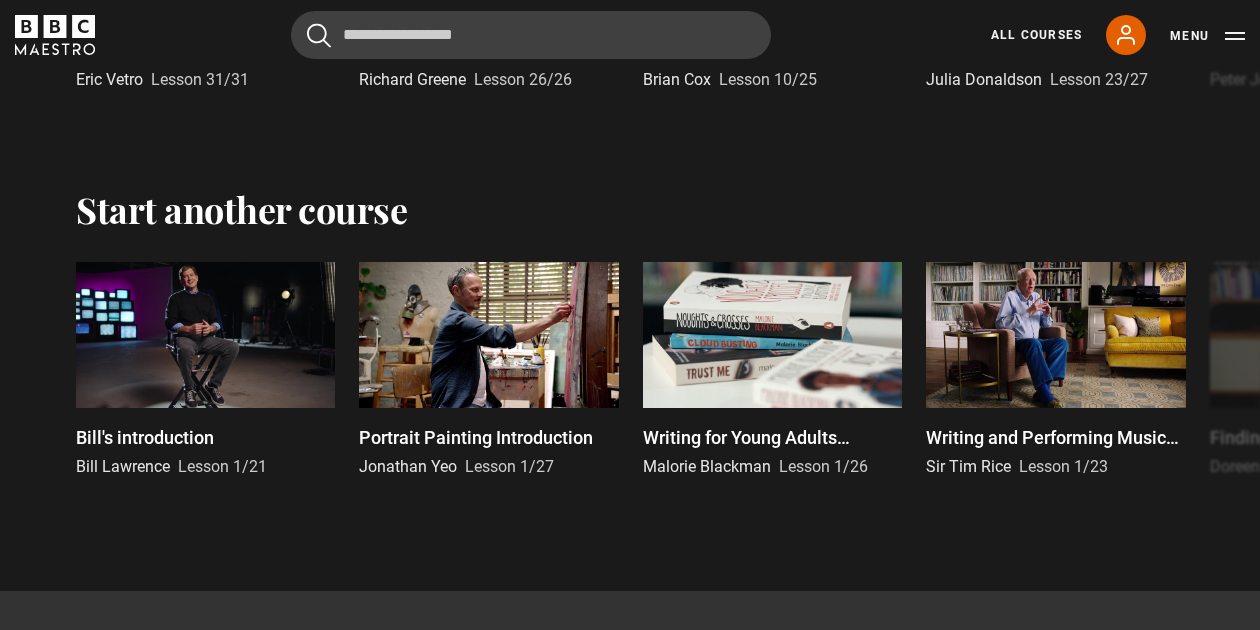 scroll, scrollTop: 4455, scrollLeft: 0, axis: vertical 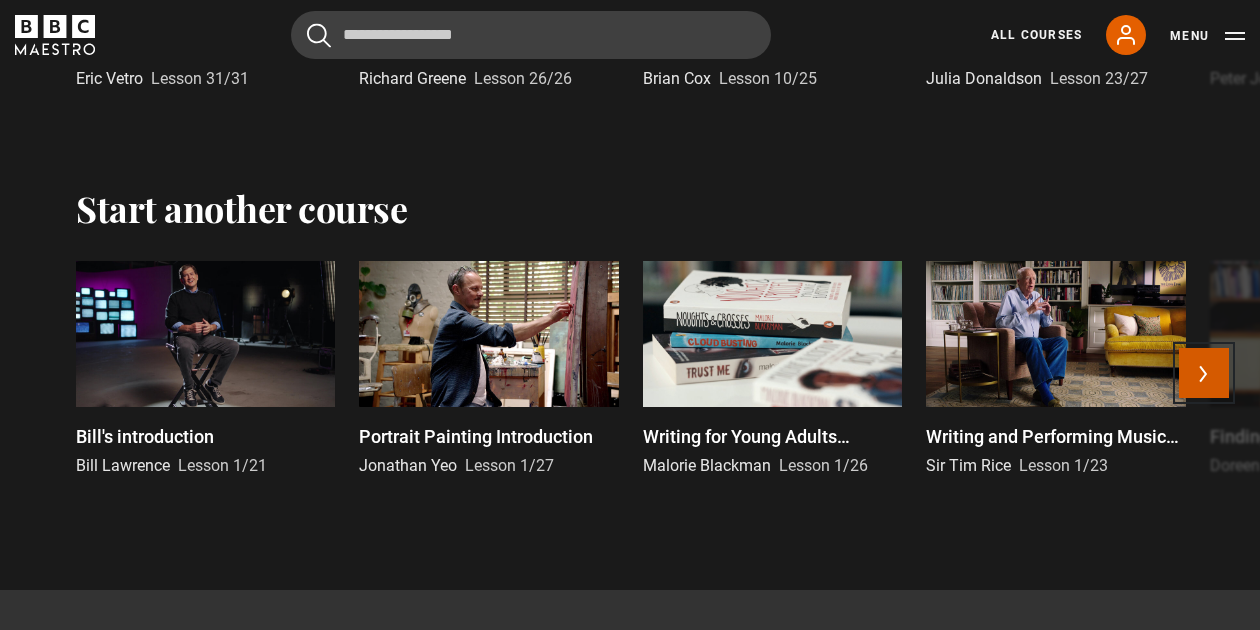 click on "Next" at bounding box center (1204, 373) 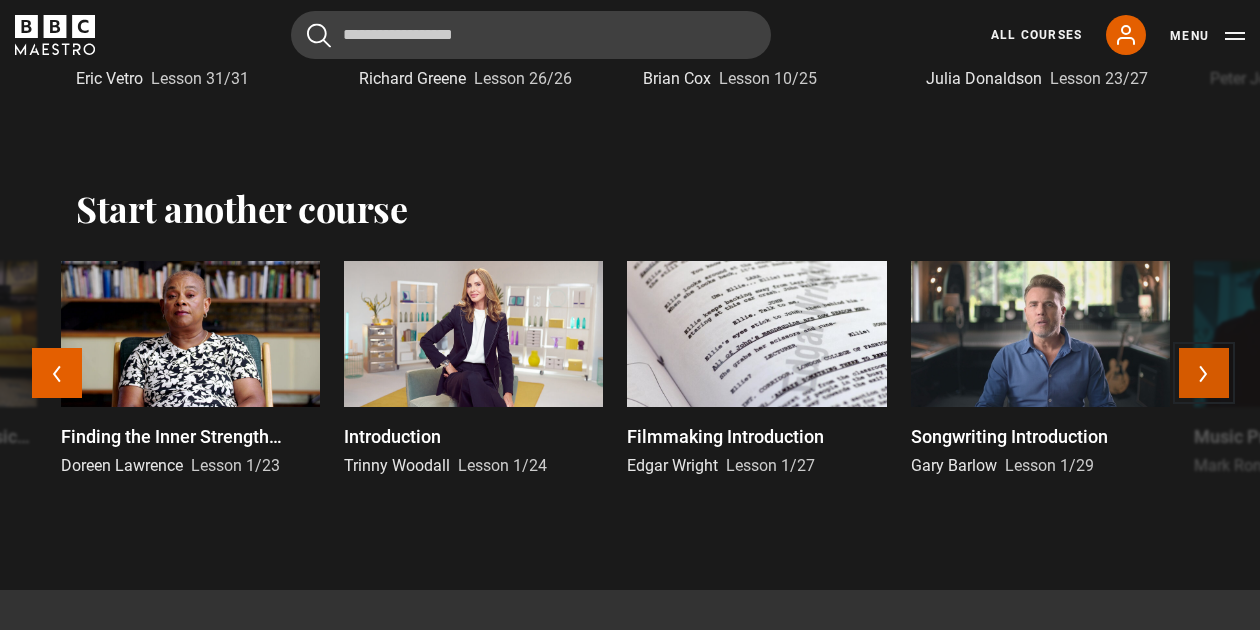 click on "Next" at bounding box center (1204, 373) 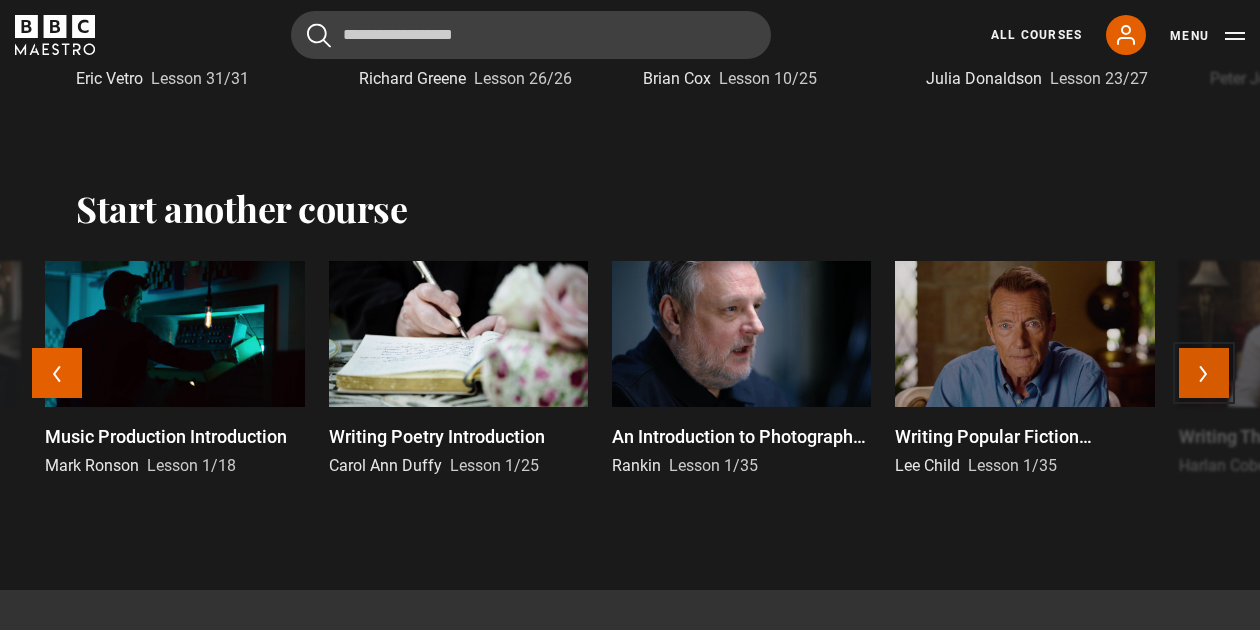 click on "Next" at bounding box center [1204, 373] 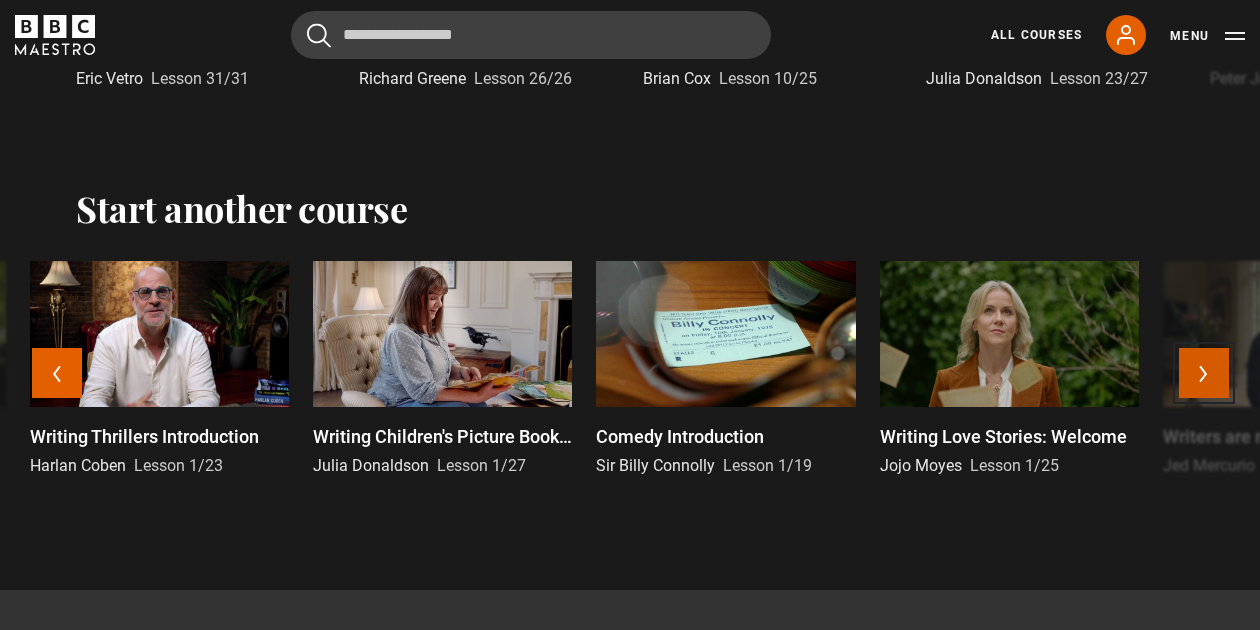 click on "Next" at bounding box center (1204, 373) 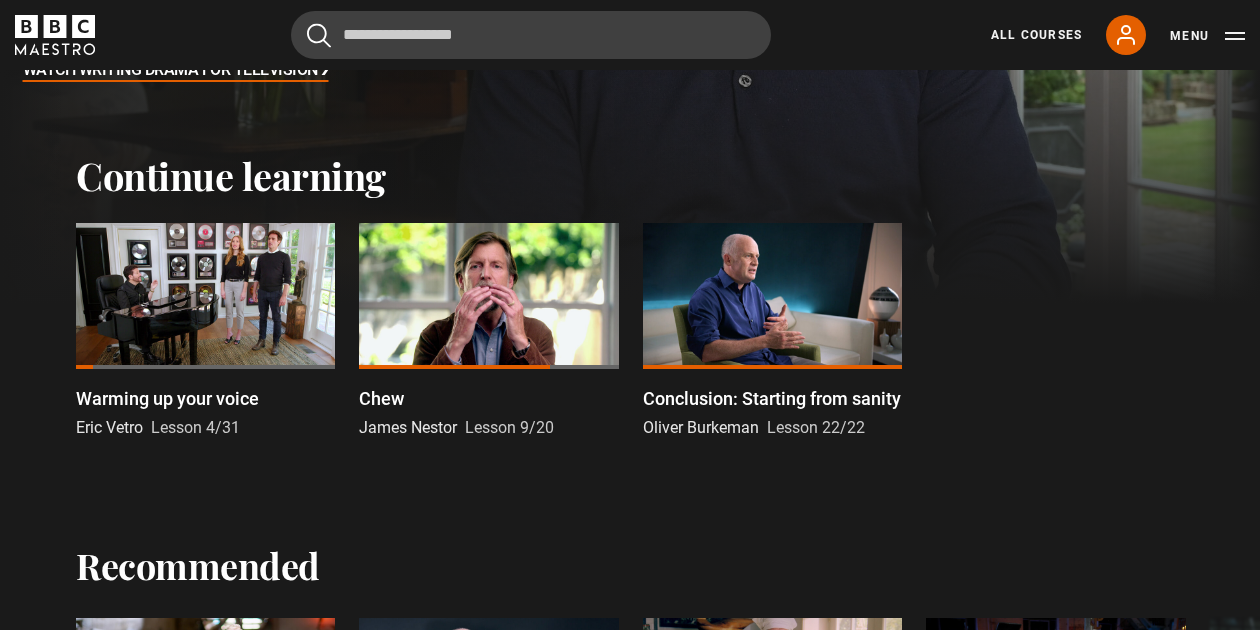 scroll, scrollTop: 0, scrollLeft: 0, axis: both 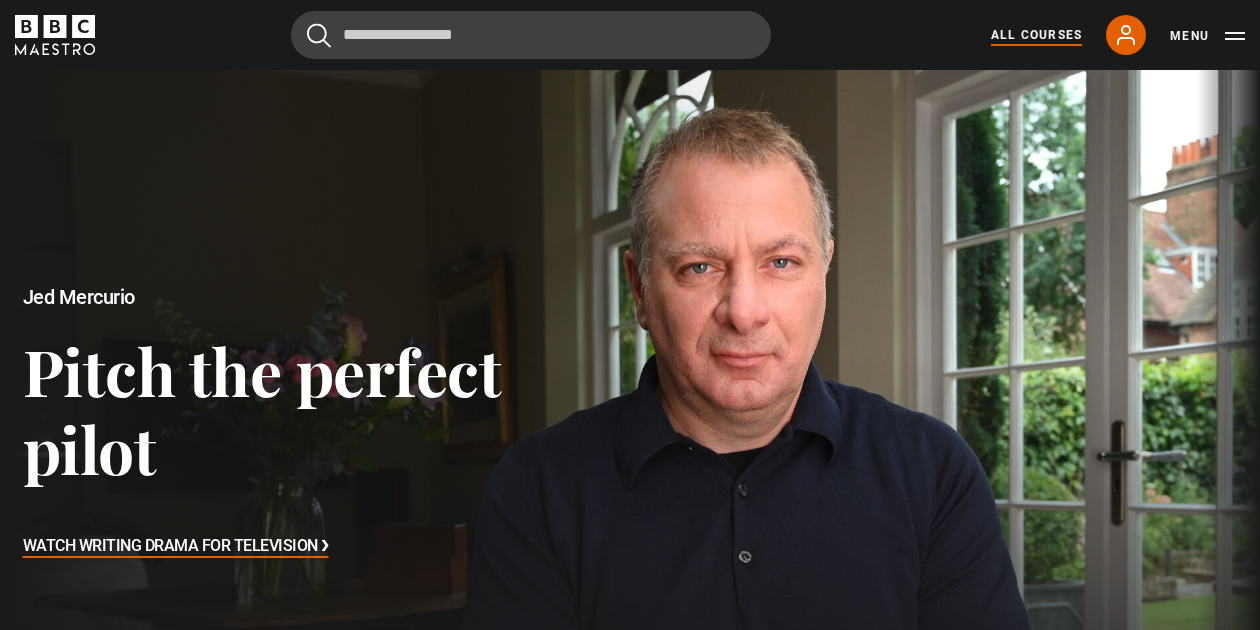 click on "All Courses" at bounding box center (1036, 35) 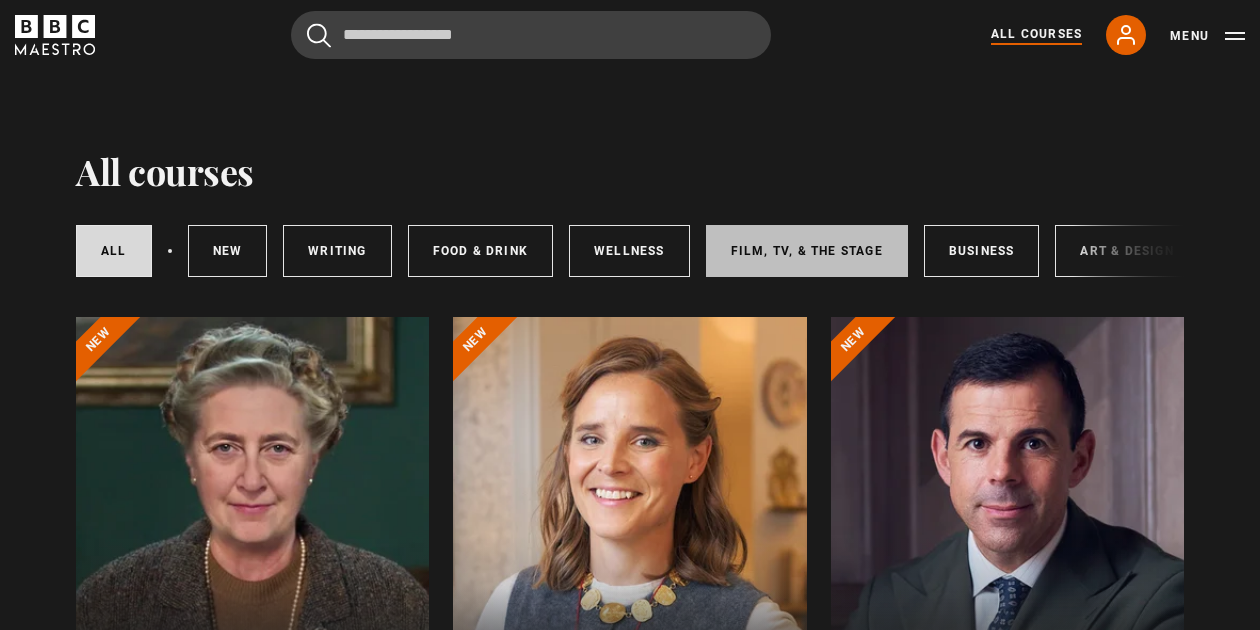 scroll, scrollTop: 0, scrollLeft: 0, axis: both 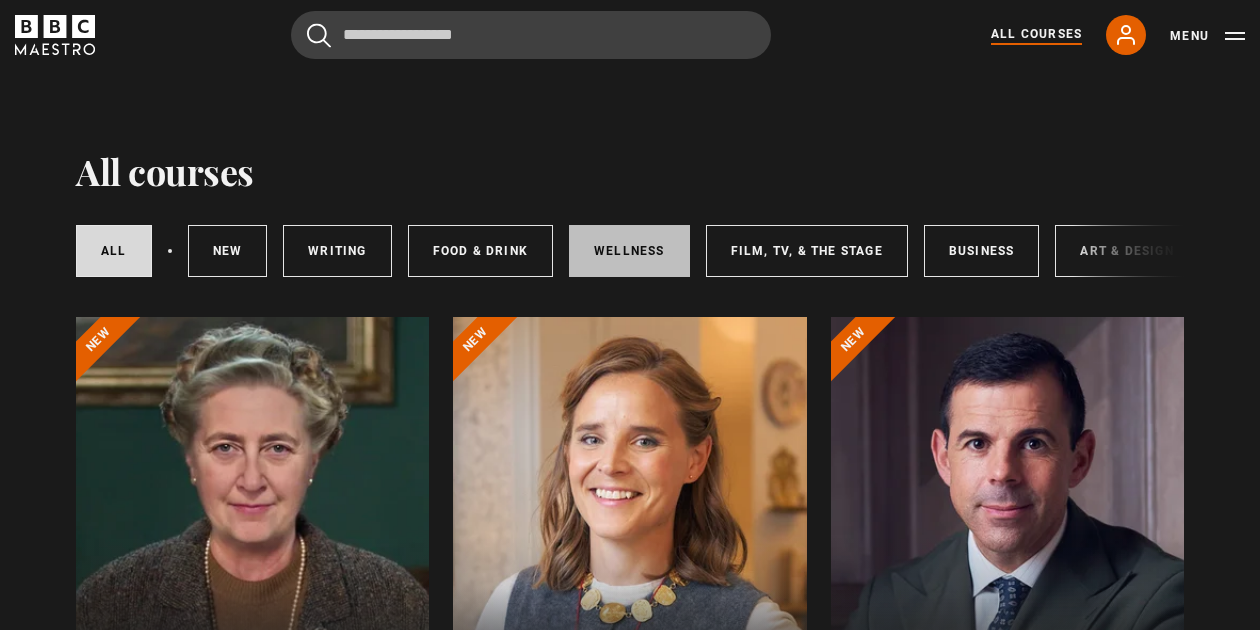 click on "Wellness" at bounding box center (629, 251) 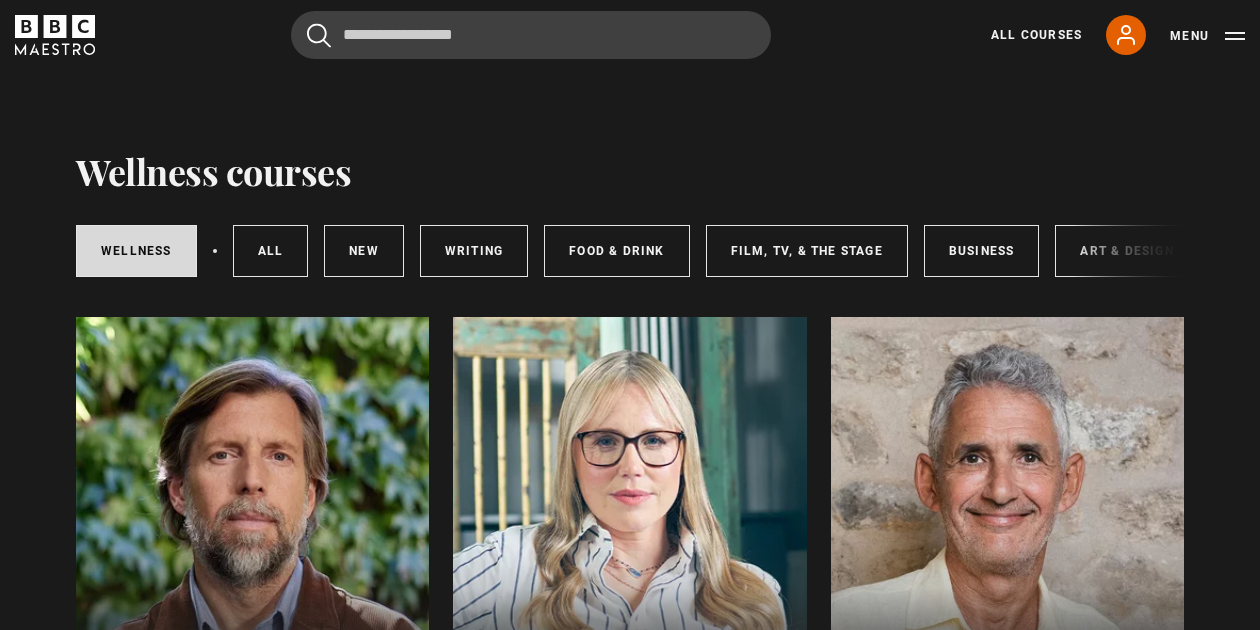 scroll, scrollTop: 0, scrollLeft: 0, axis: both 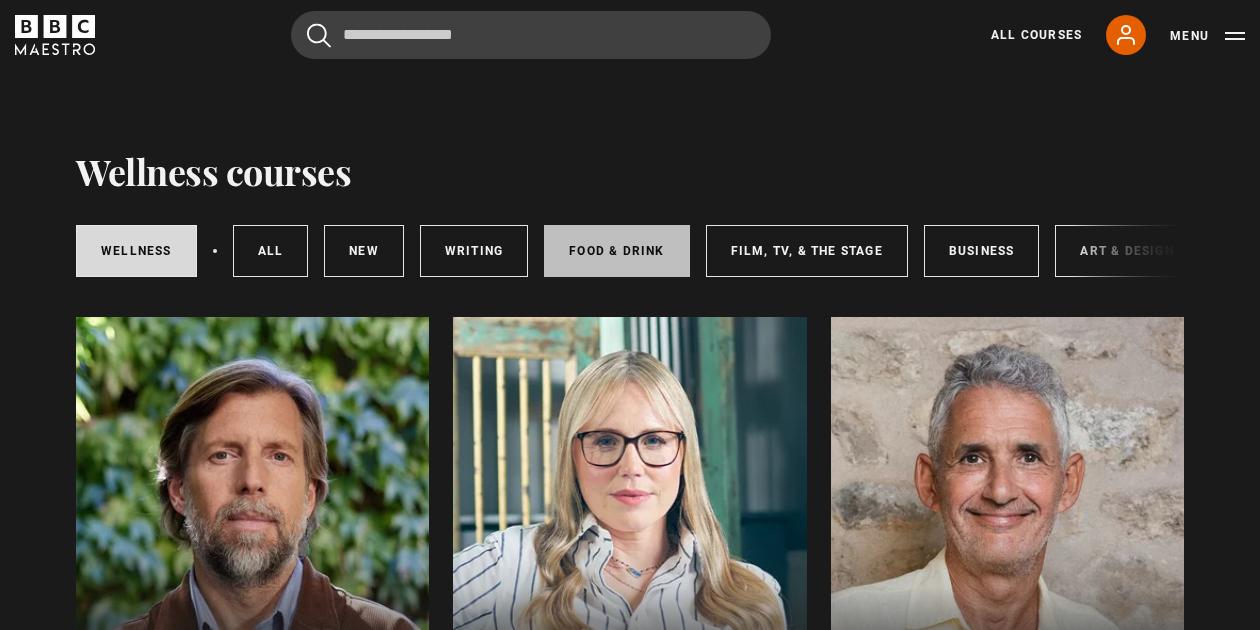 click on "Food & Drink" at bounding box center (616, 251) 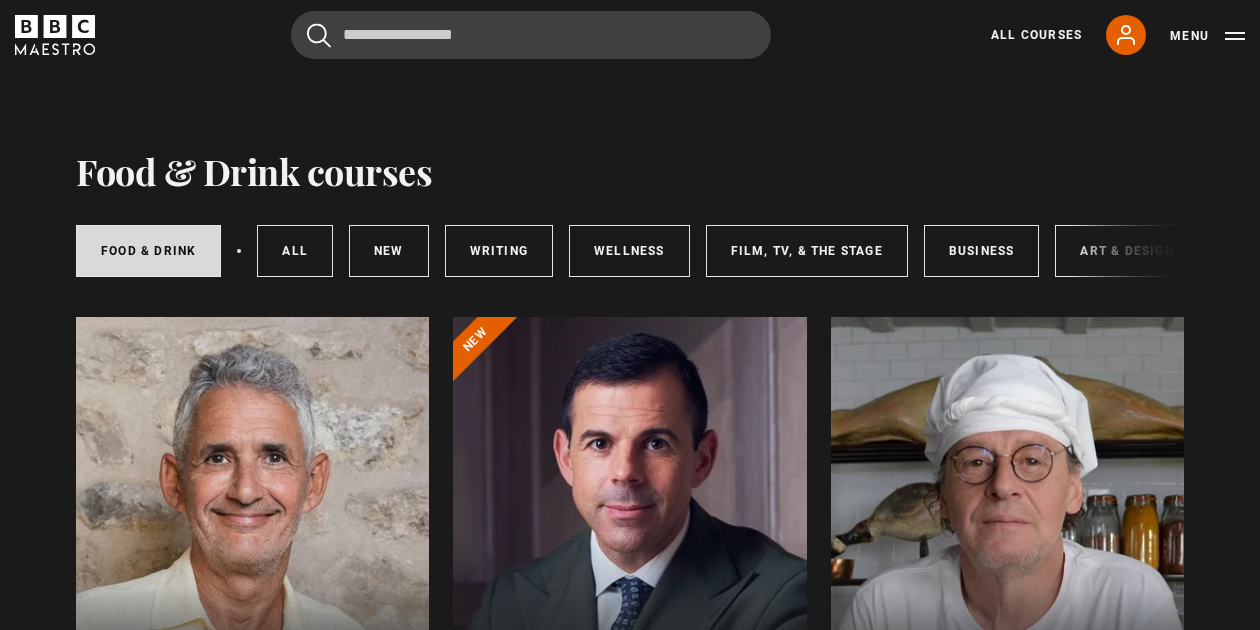 scroll, scrollTop: 0, scrollLeft: 0, axis: both 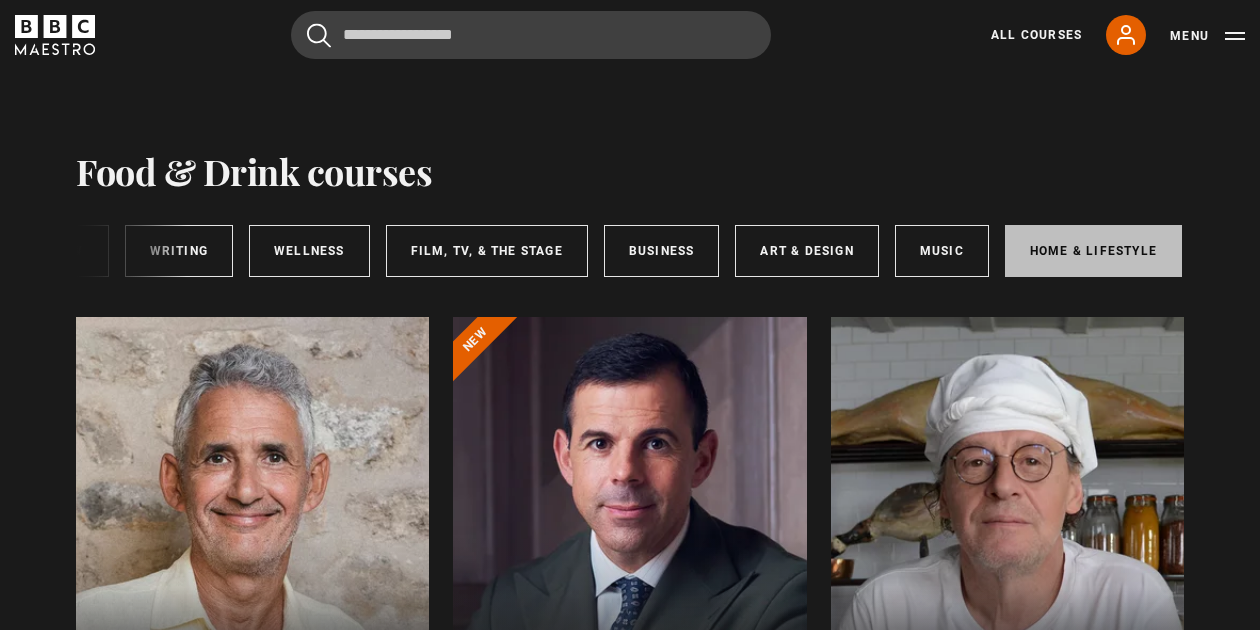 click on "Home & Lifestyle" at bounding box center [1093, 251] 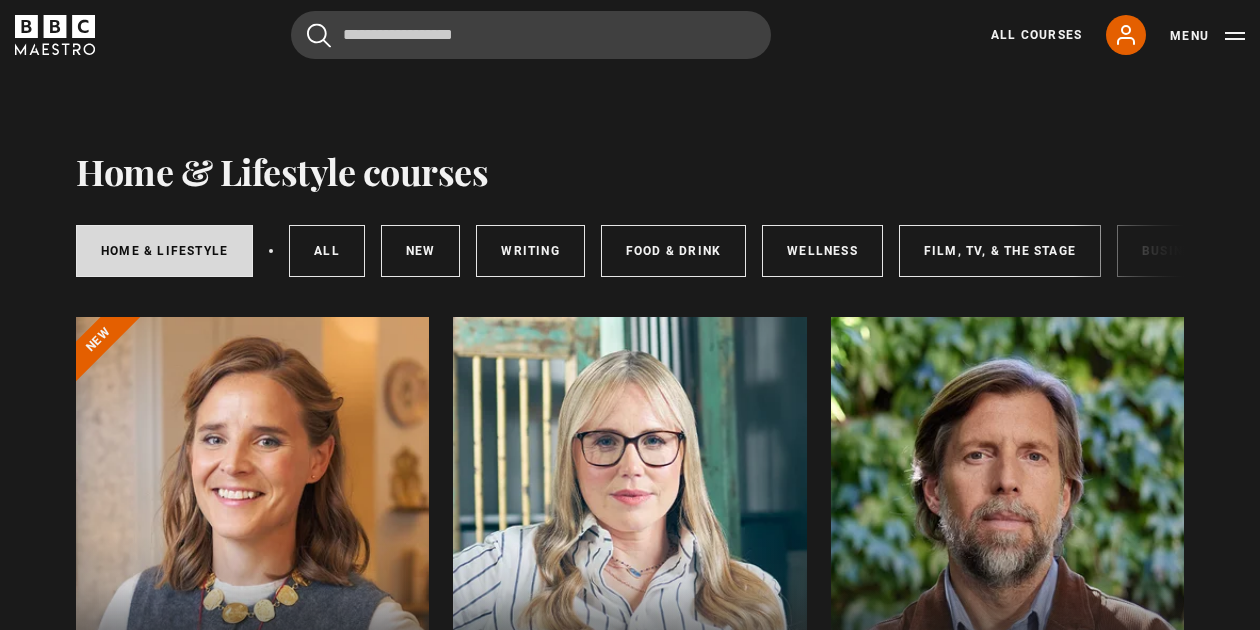scroll, scrollTop: 0, scrollLeft: 0, axis: both 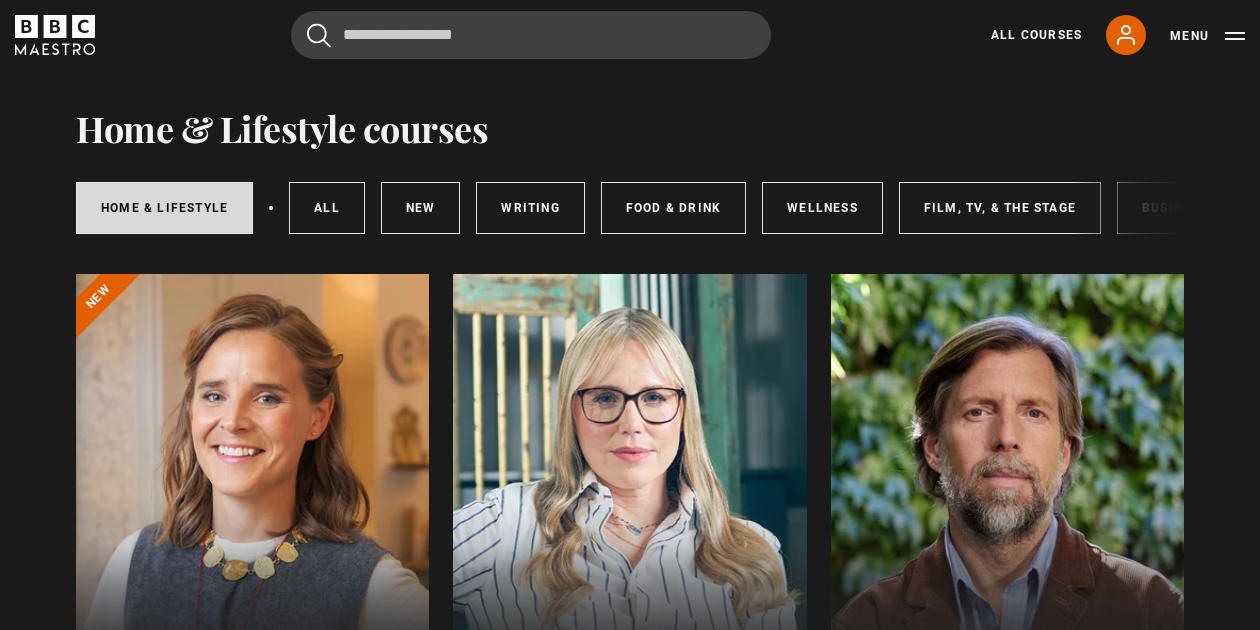 click on "Home & Lifestyle
All courses
New courses
Writing
Food & Drink
Wellness
Film, TV, & The Stage
Business
Art & Design
Music" at bounding box center [630, 208] 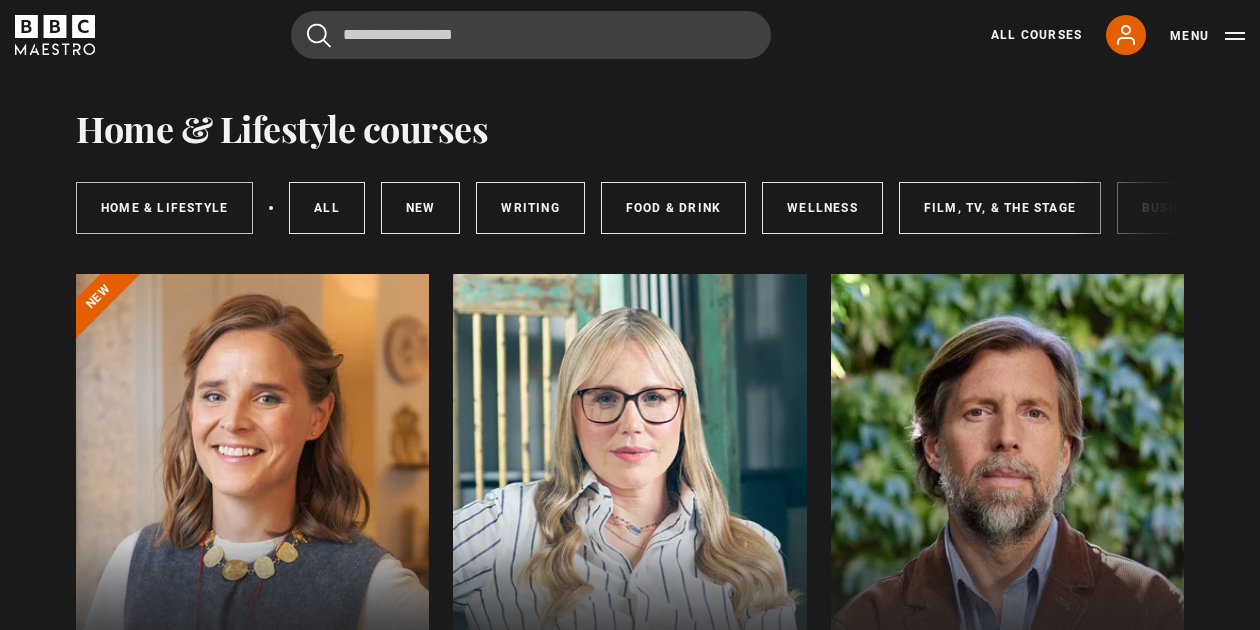 click on "Home & Lifestyle" at bounding box center [164, 208] 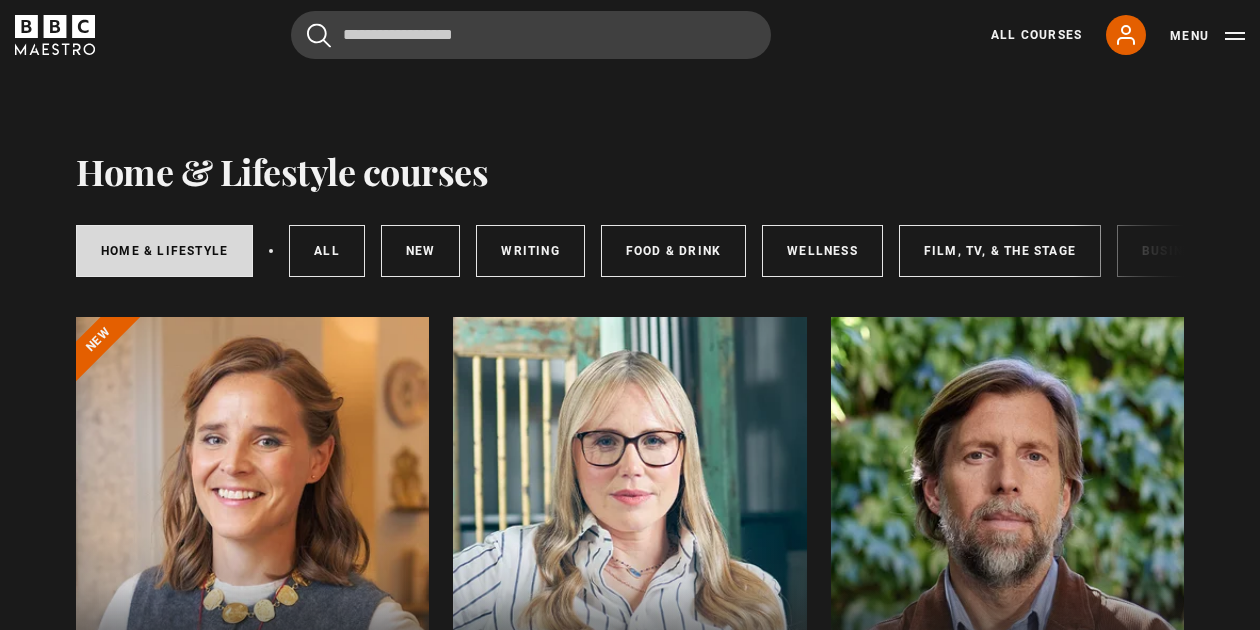 scroll, scrollTop: 208, scrollLeft: 0, axis: vertical 